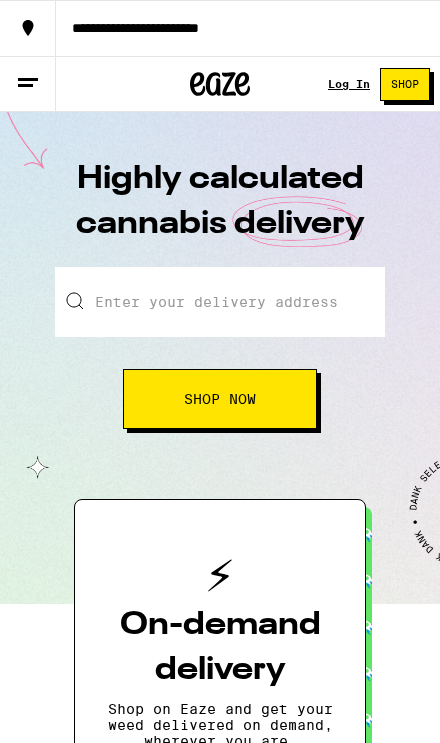 scroll, scrollTop: 0, scrollLeft: 0, axis: both 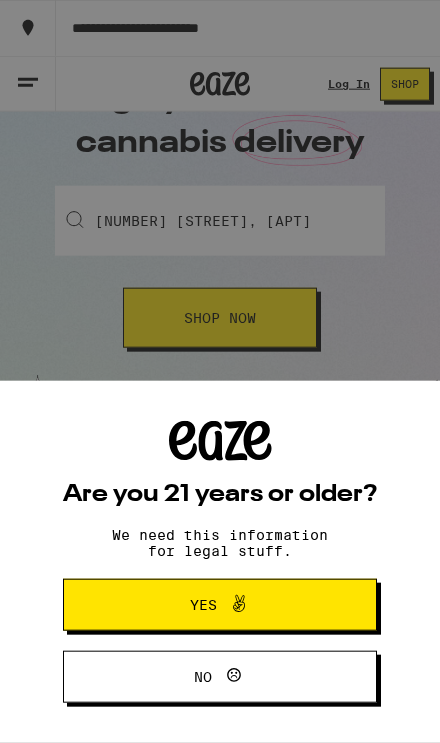 click on "Yes" at bounding box center [220, 605] 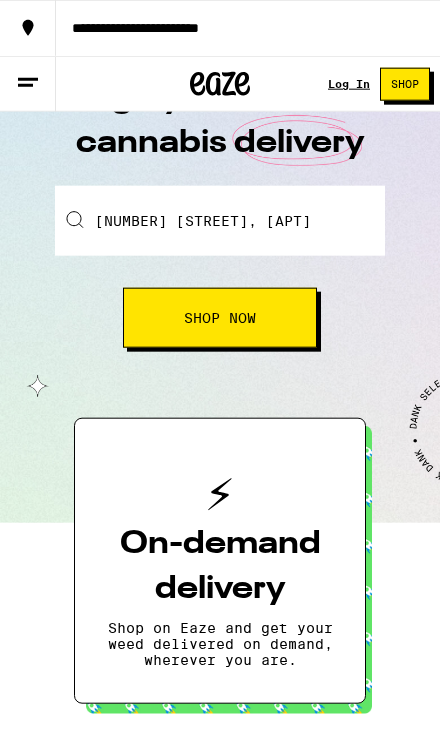 scroll, scrollTop: 0, scrollLeft: 0, axis: both 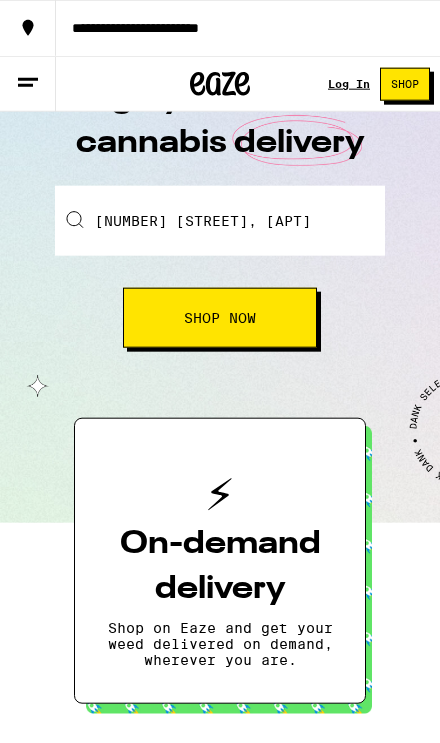 click on "Shop Now" at bounding box center [220, 318] 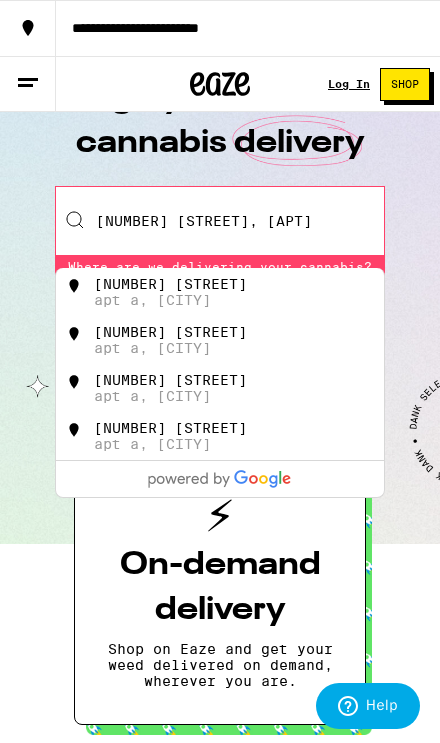 click on "apt a, [CITY]" at bounding box center (152, 300) 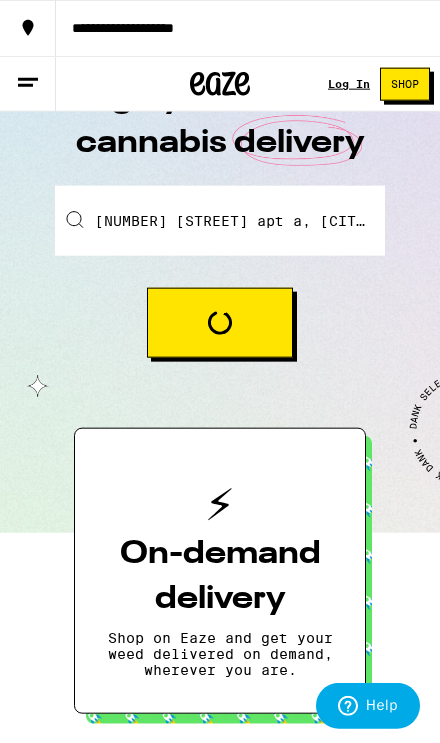 scroll, scrollTop: 81, scrollLeft: 0, axis: vertical 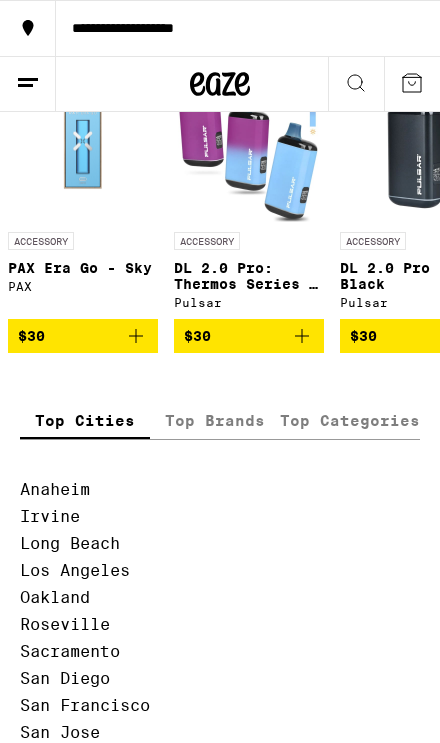 click at bounding box center (415, 147) 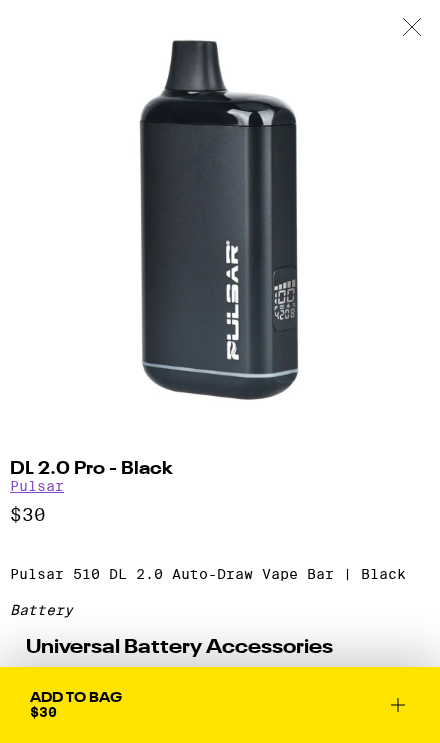 scroll, scrollTop: 0, scrollLeft: 0, axis: both 